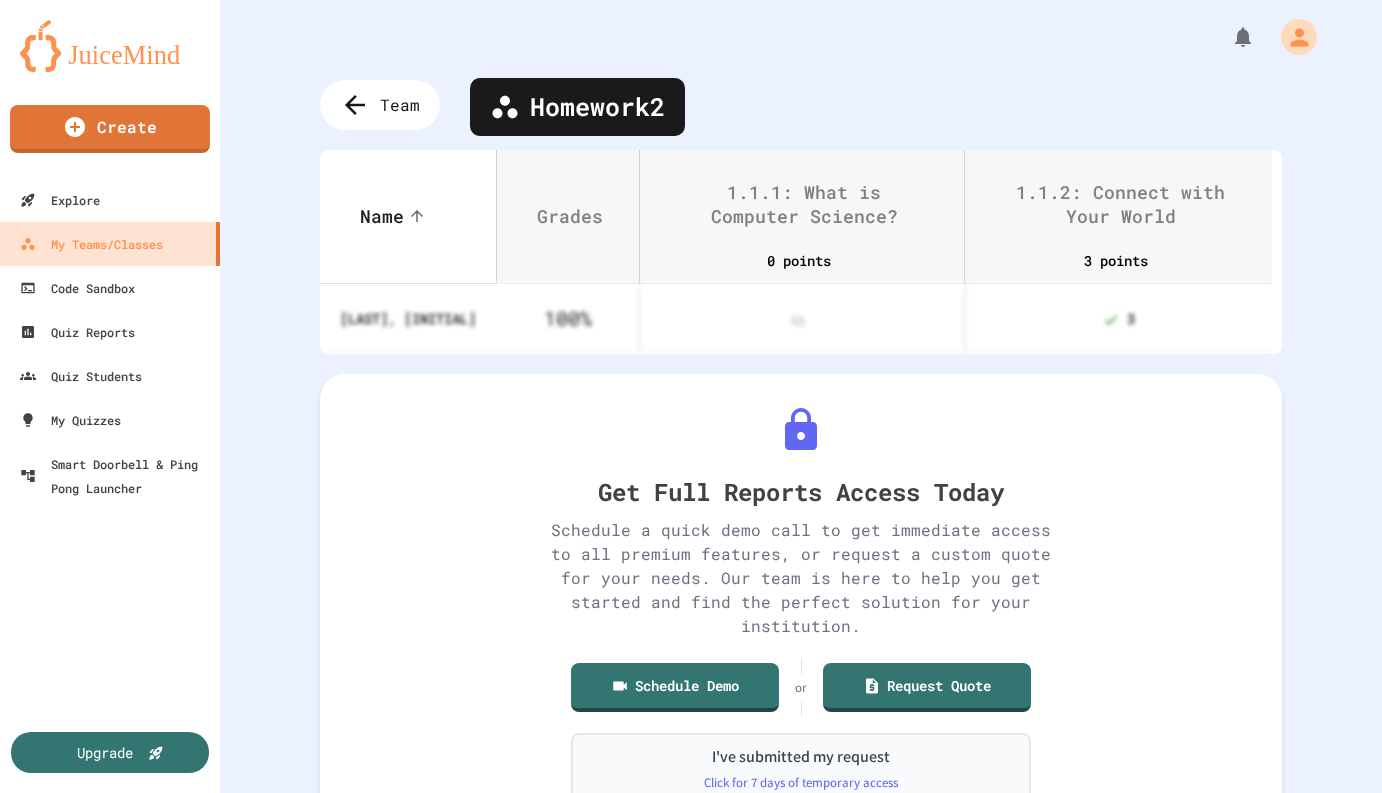scroll, scrollTop: 0, scrollLeft: 0, axis: both 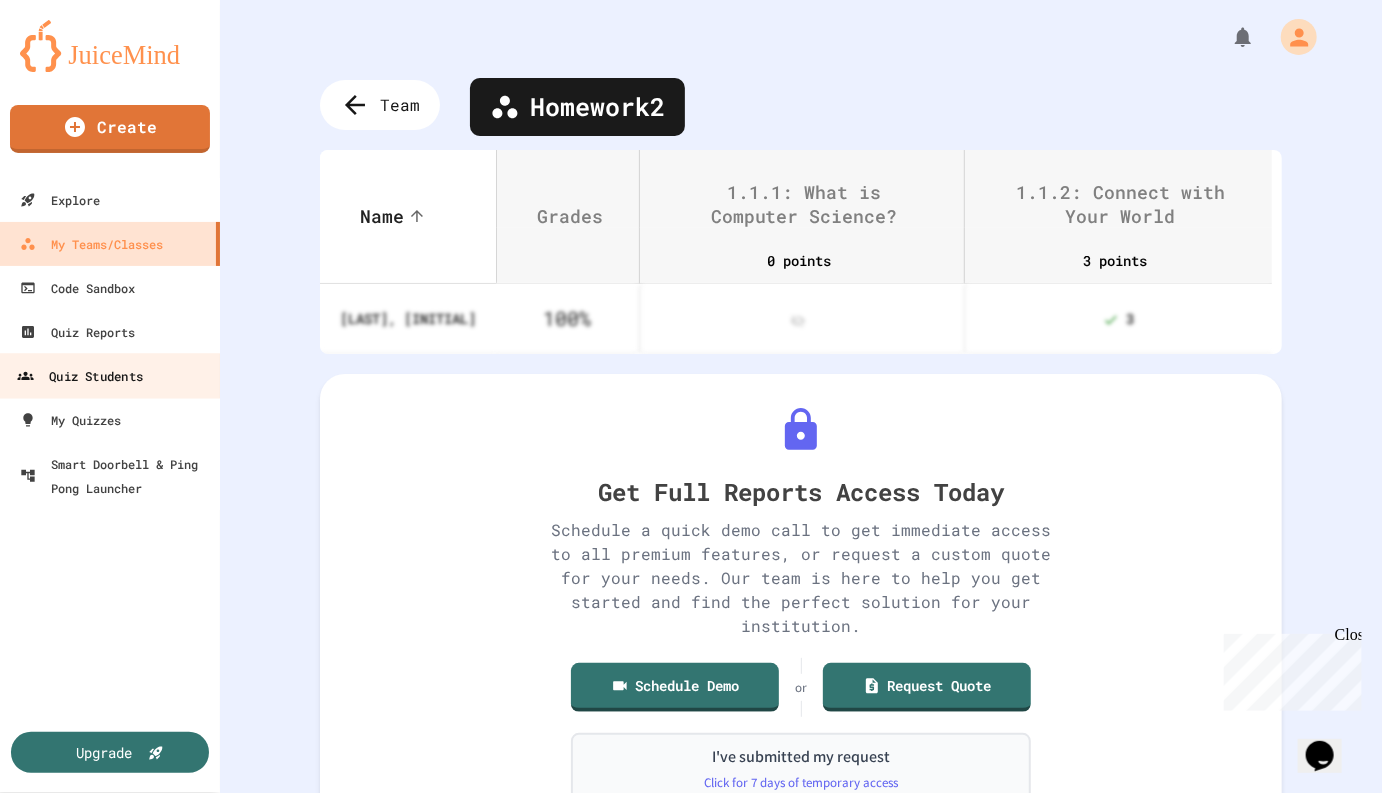 click on "Quiz Students" at bounding box center [80, 376] 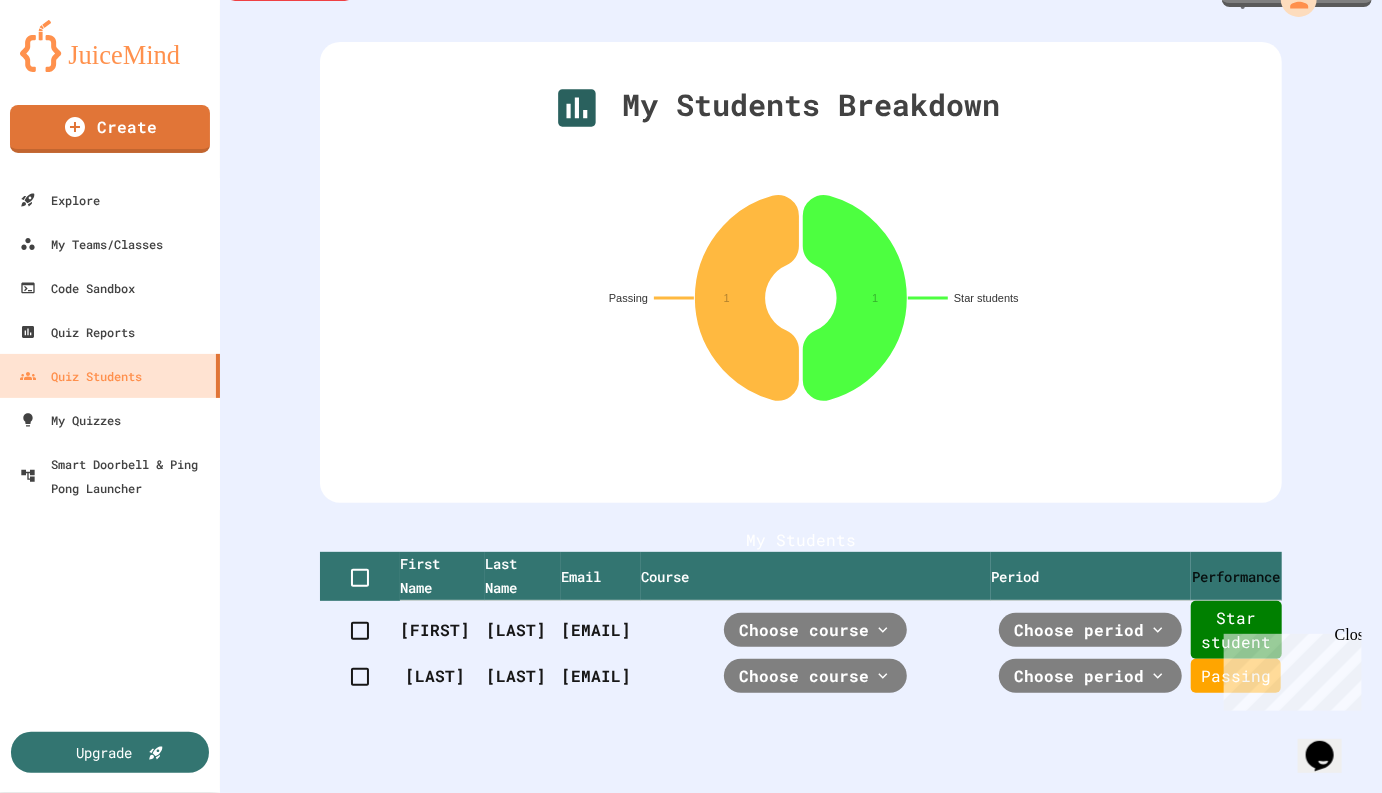 scroll, scrollTop: 149, scrollLeft: 0, axis: vertical 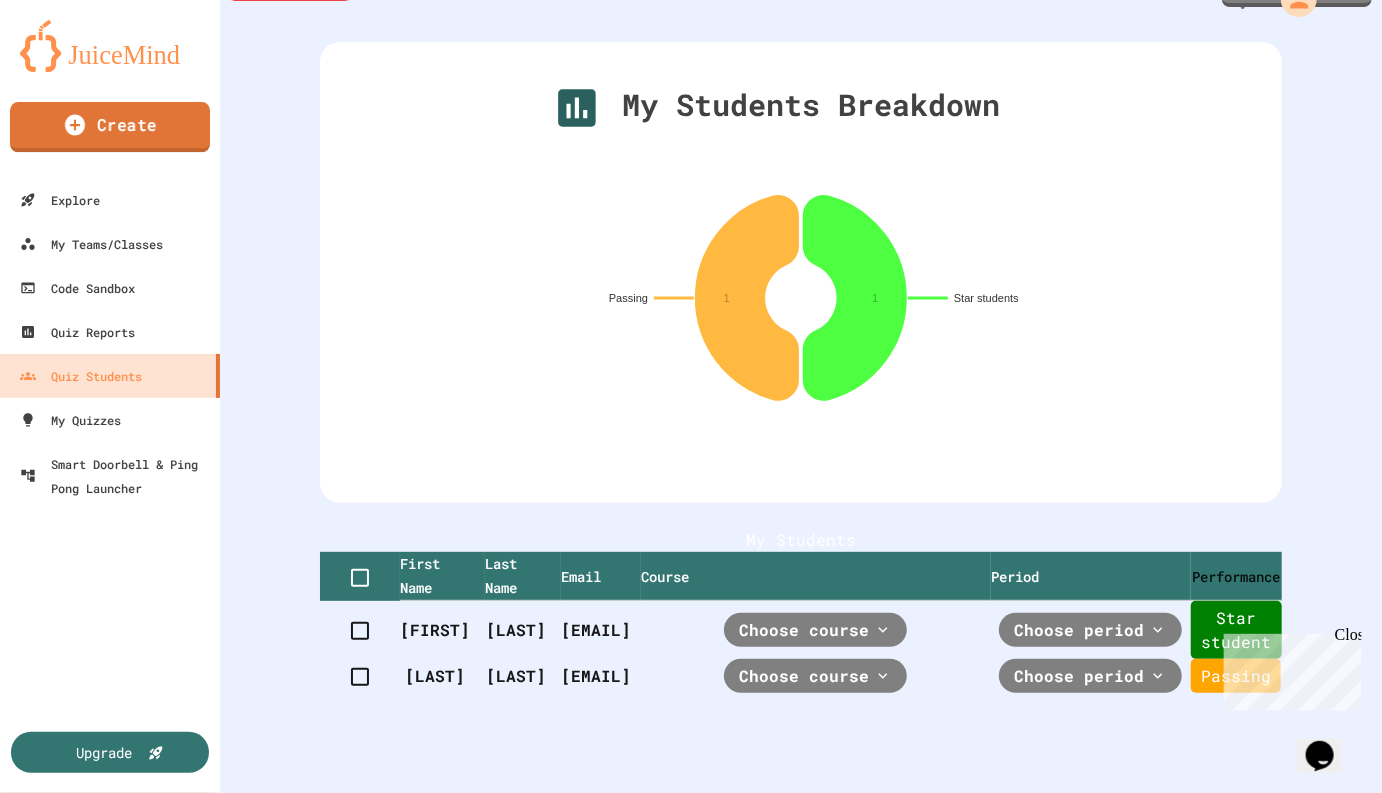 click on "Create" at bounding box center [110, 127] 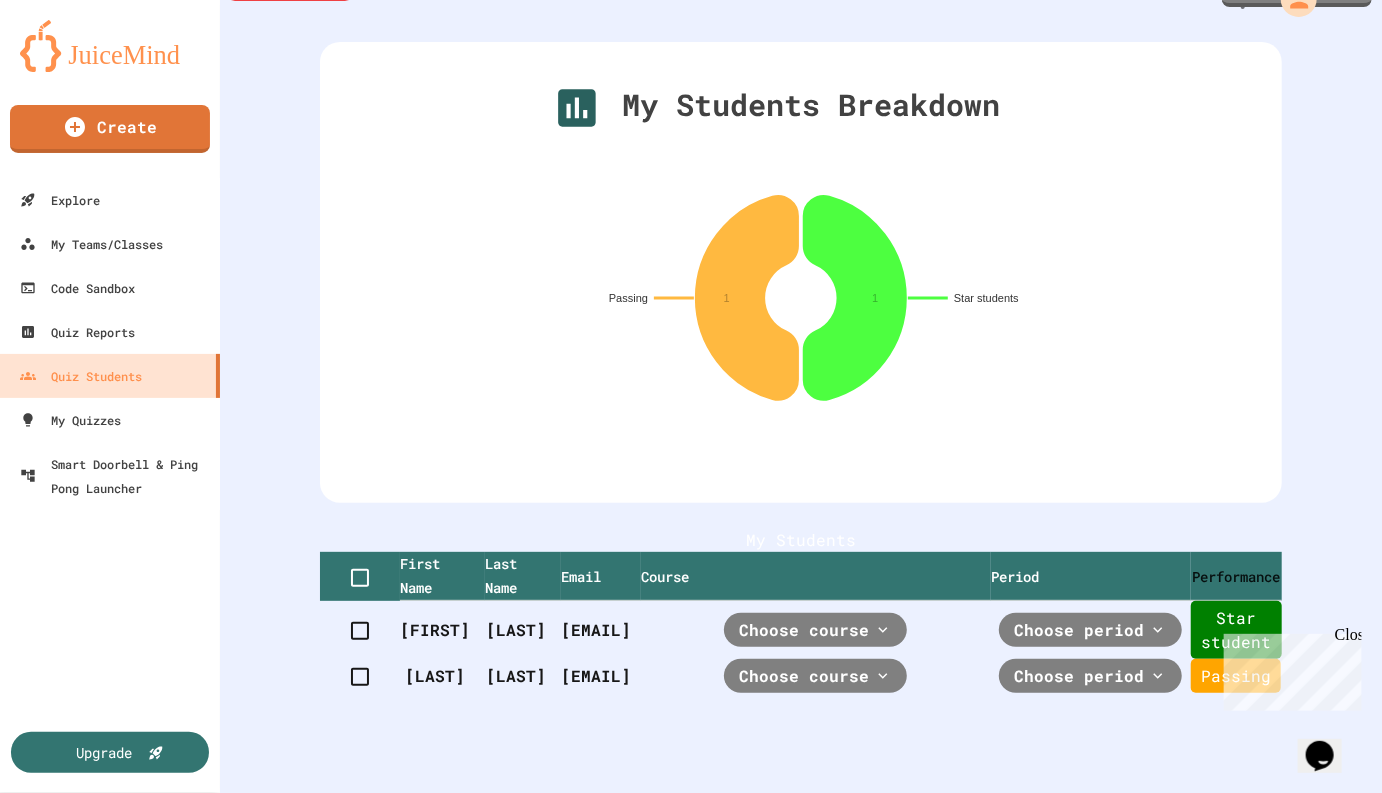 click on "Quiz" at bounding box center (144, 1151) 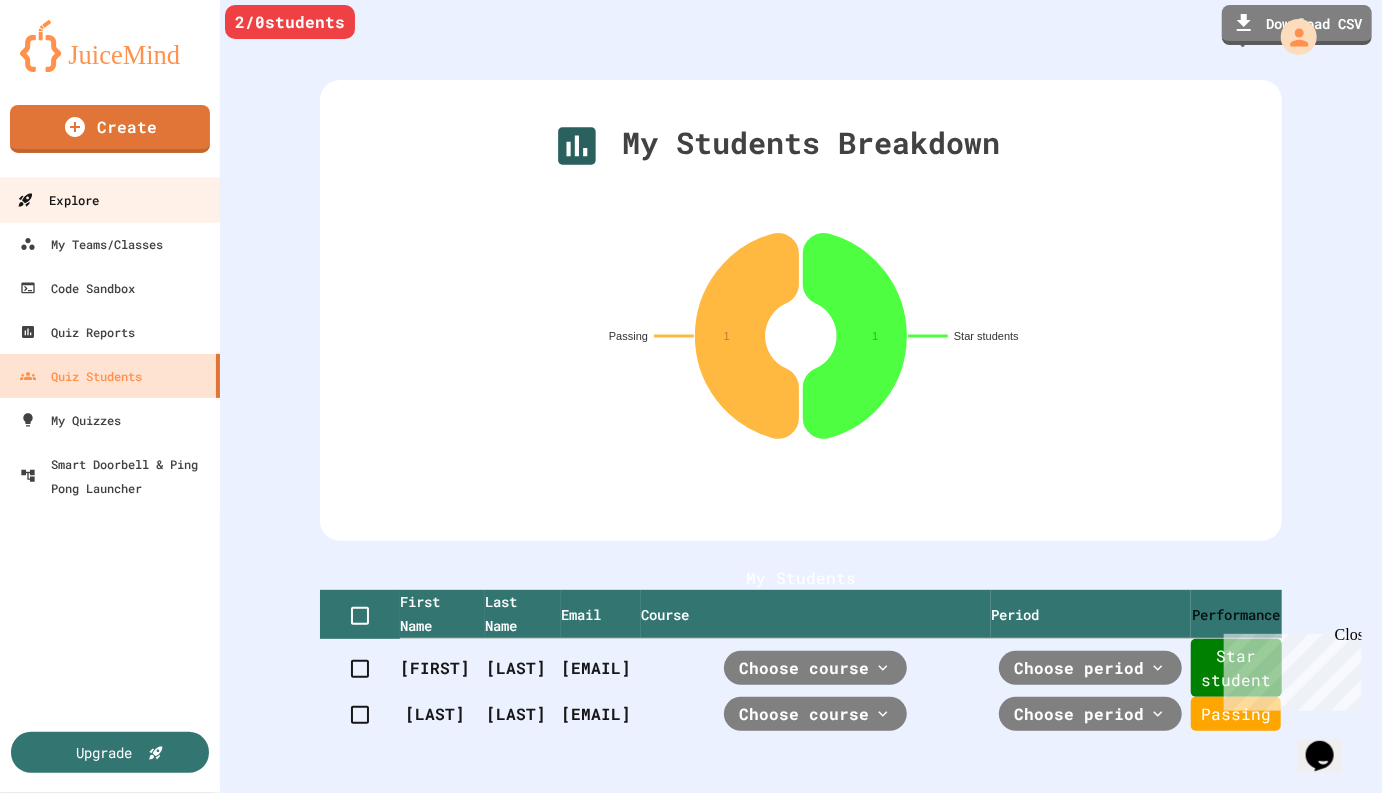 click on "Explore" at bounding box center (58, 200) 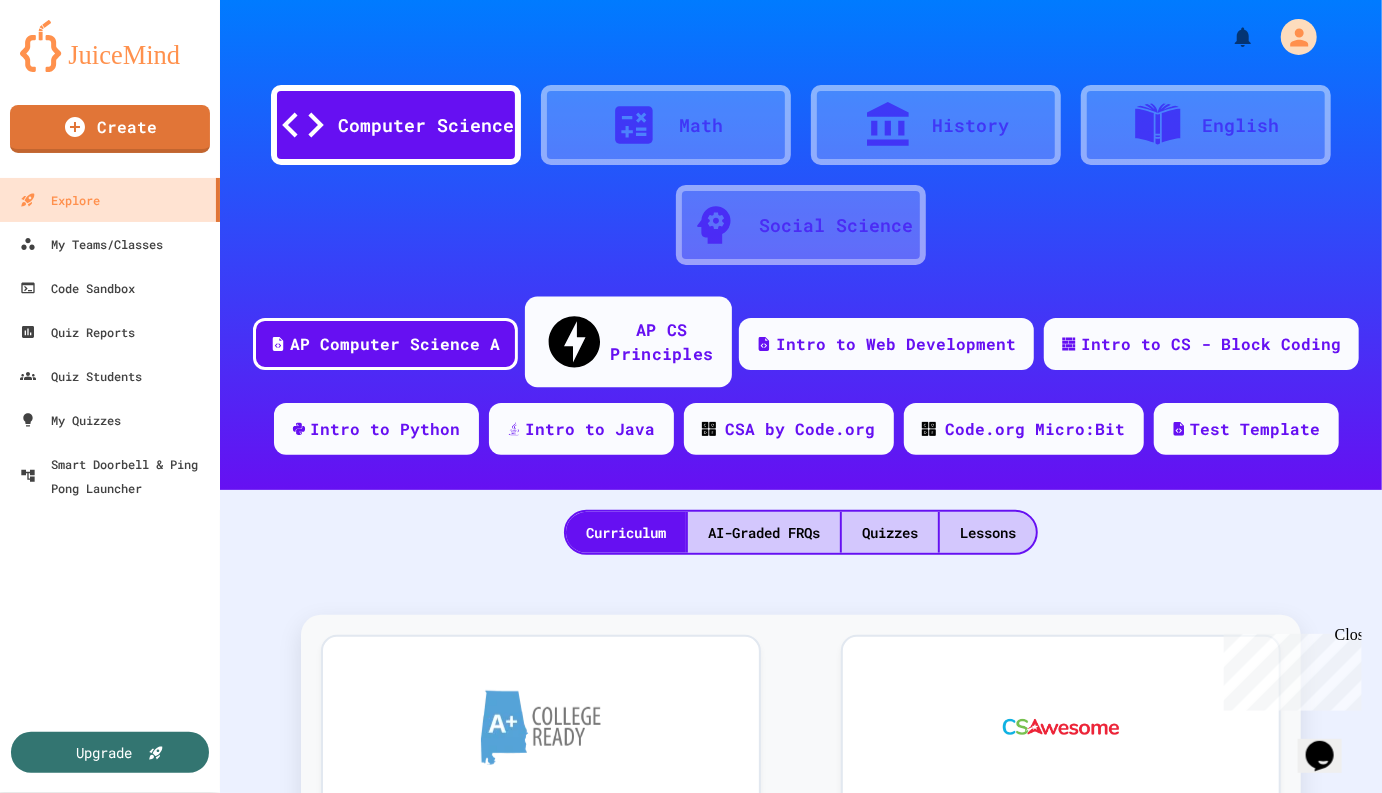 click on "AP CS Principles" at bounding box center [661, 341] 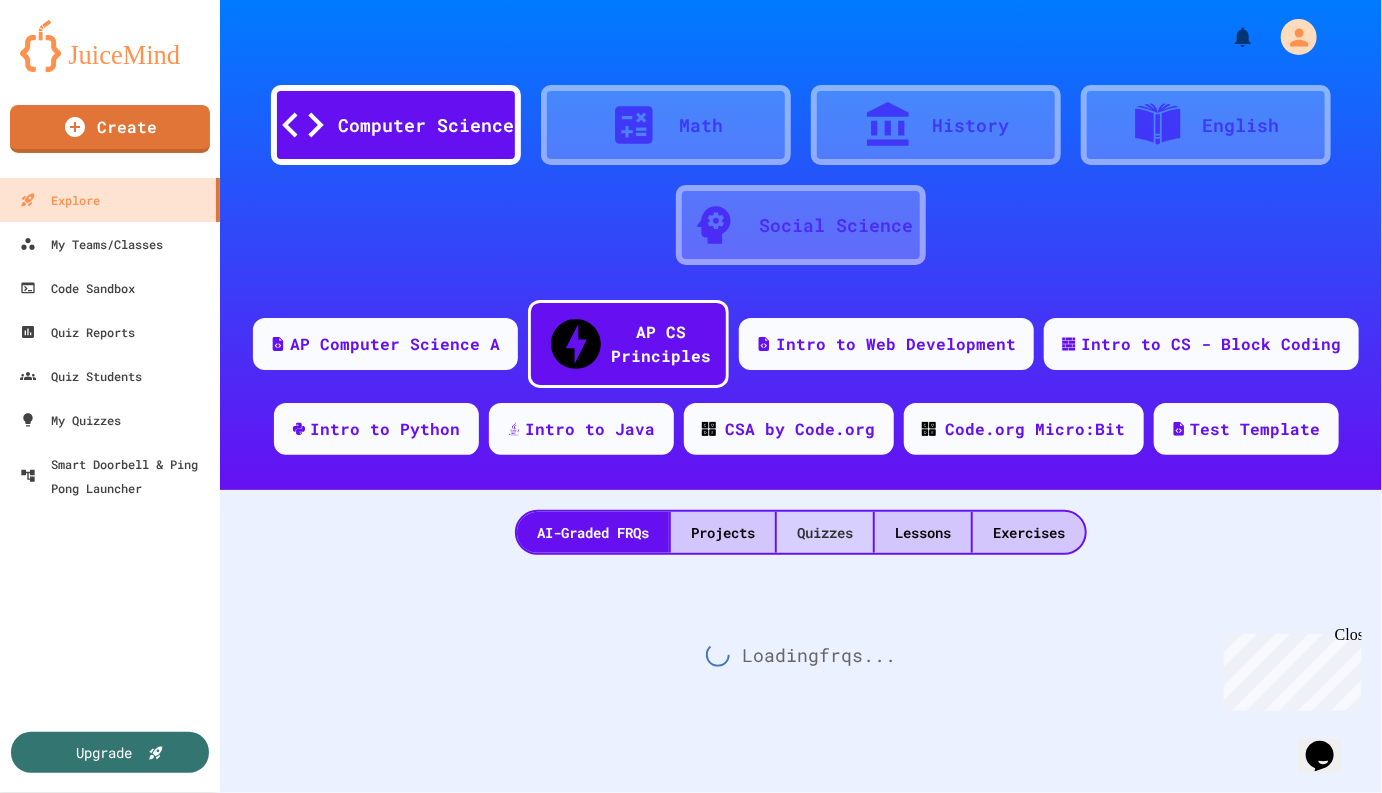 click on "Quizzes" at bounding box center [825, 532] 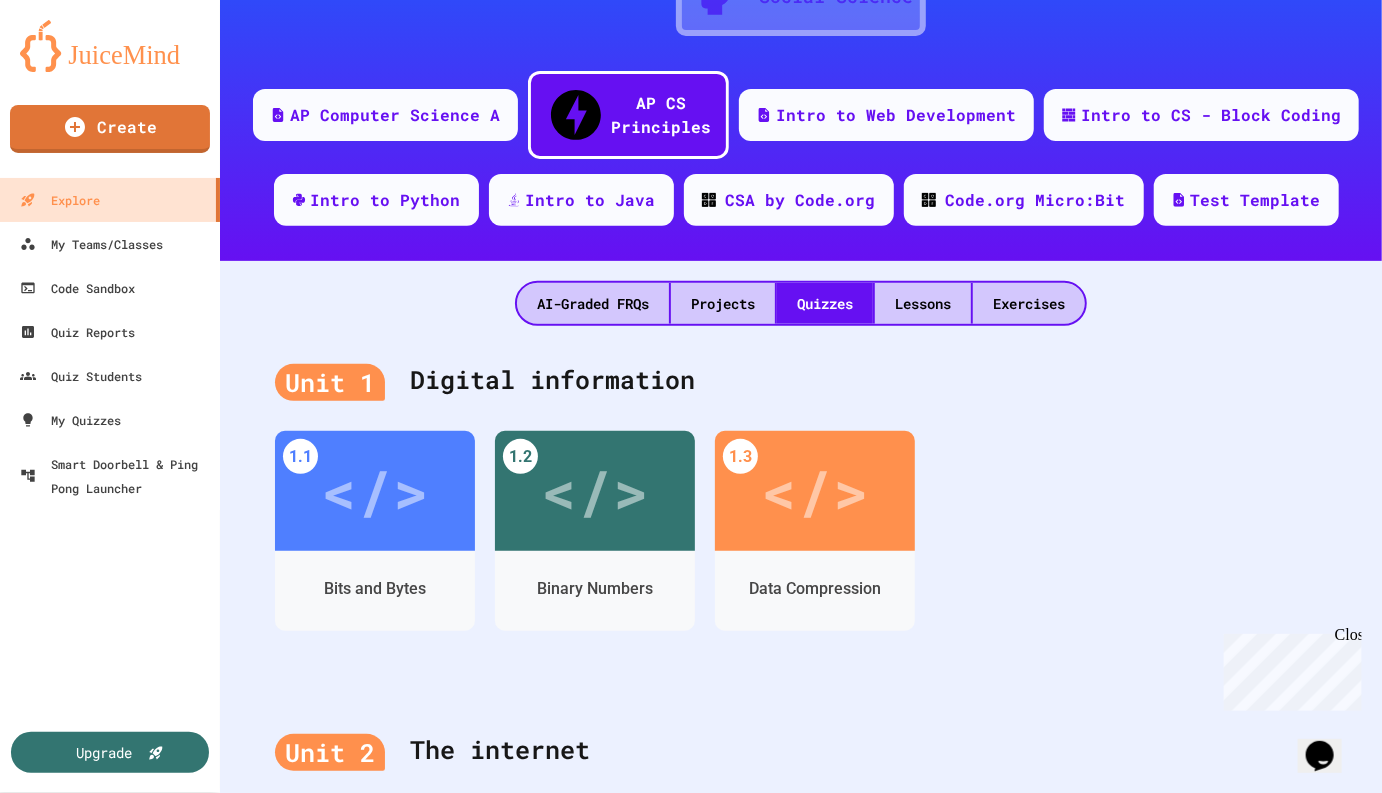 scroll, scrollTop: 239, scrollLeft: 0, axis: vertical 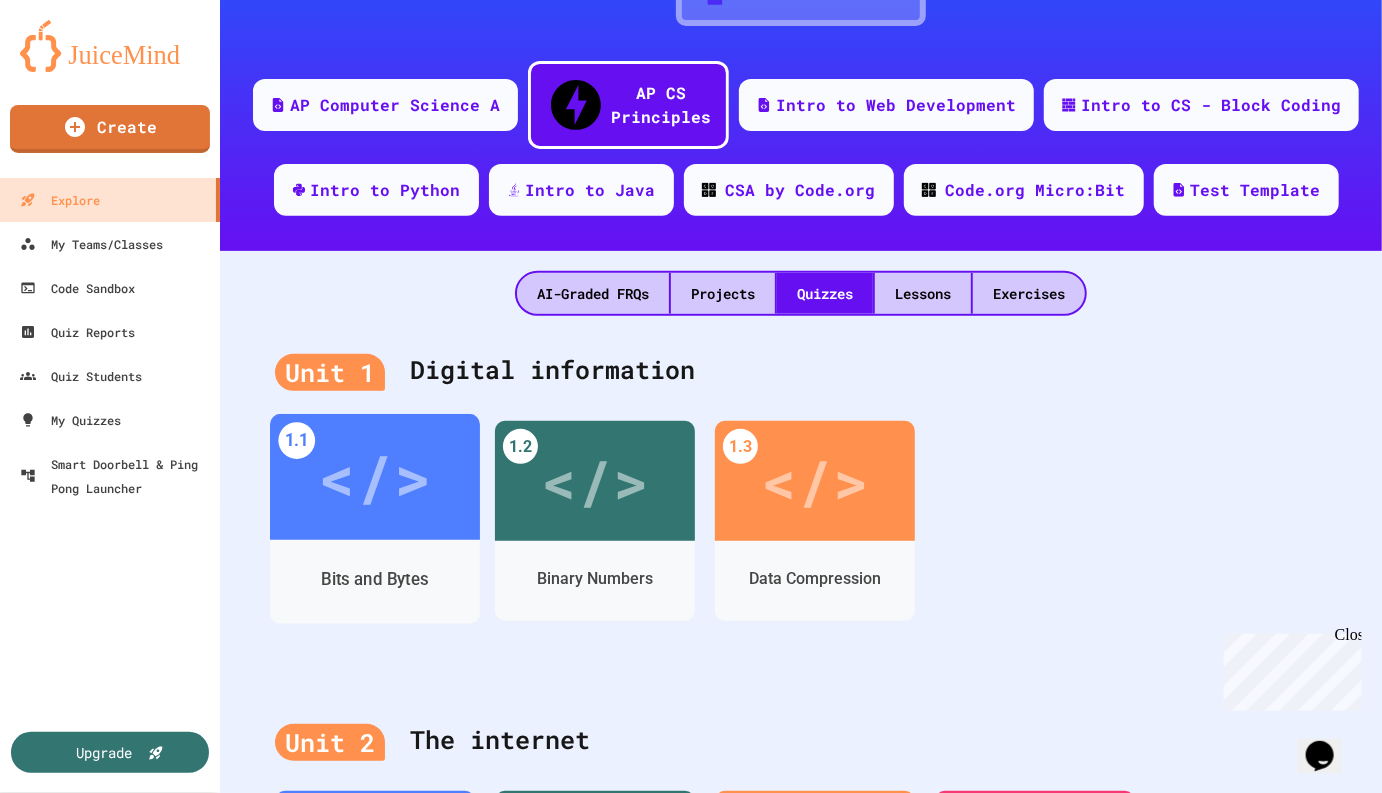 click on "</>" at bounding box center [374, 477] 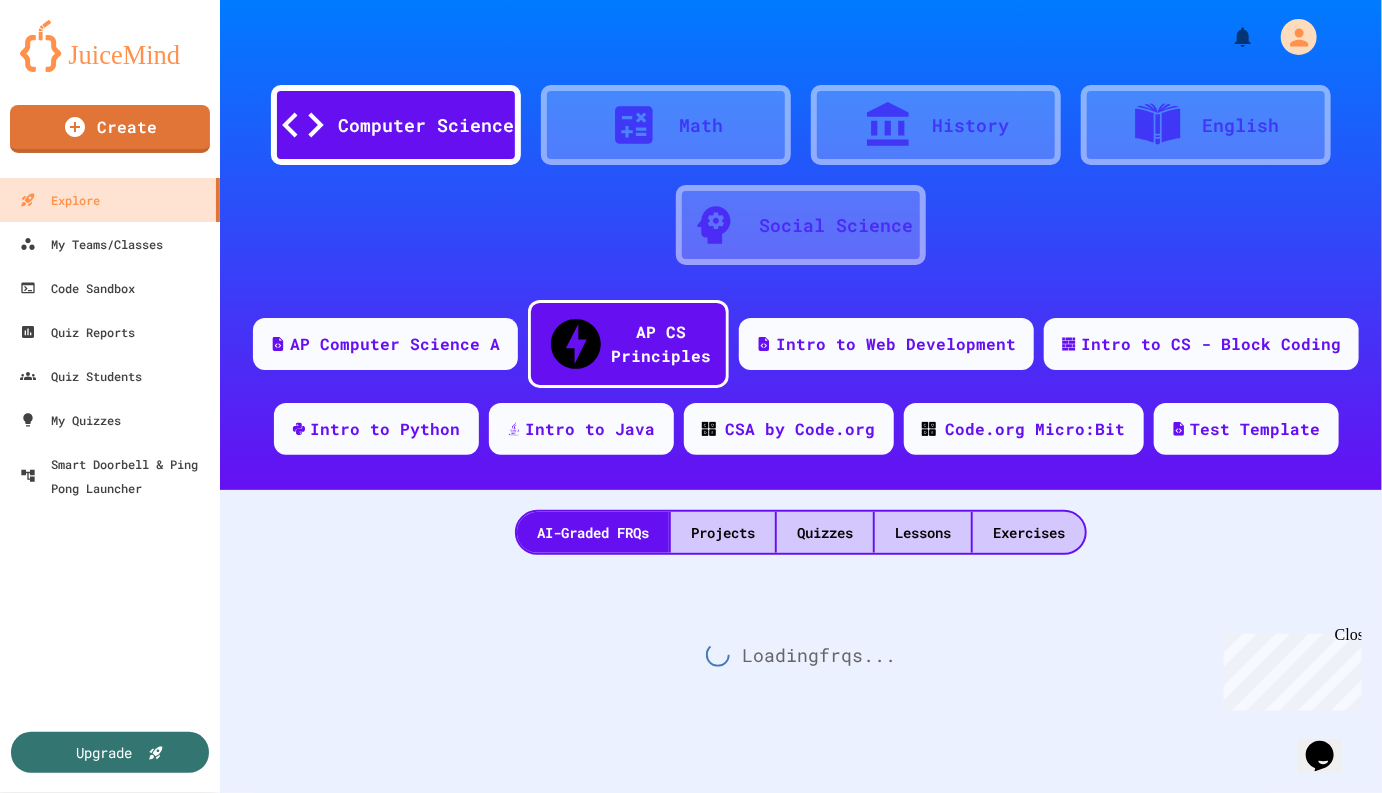 scroll, scrollTop: 0, scrollLeft: 0, axis: both 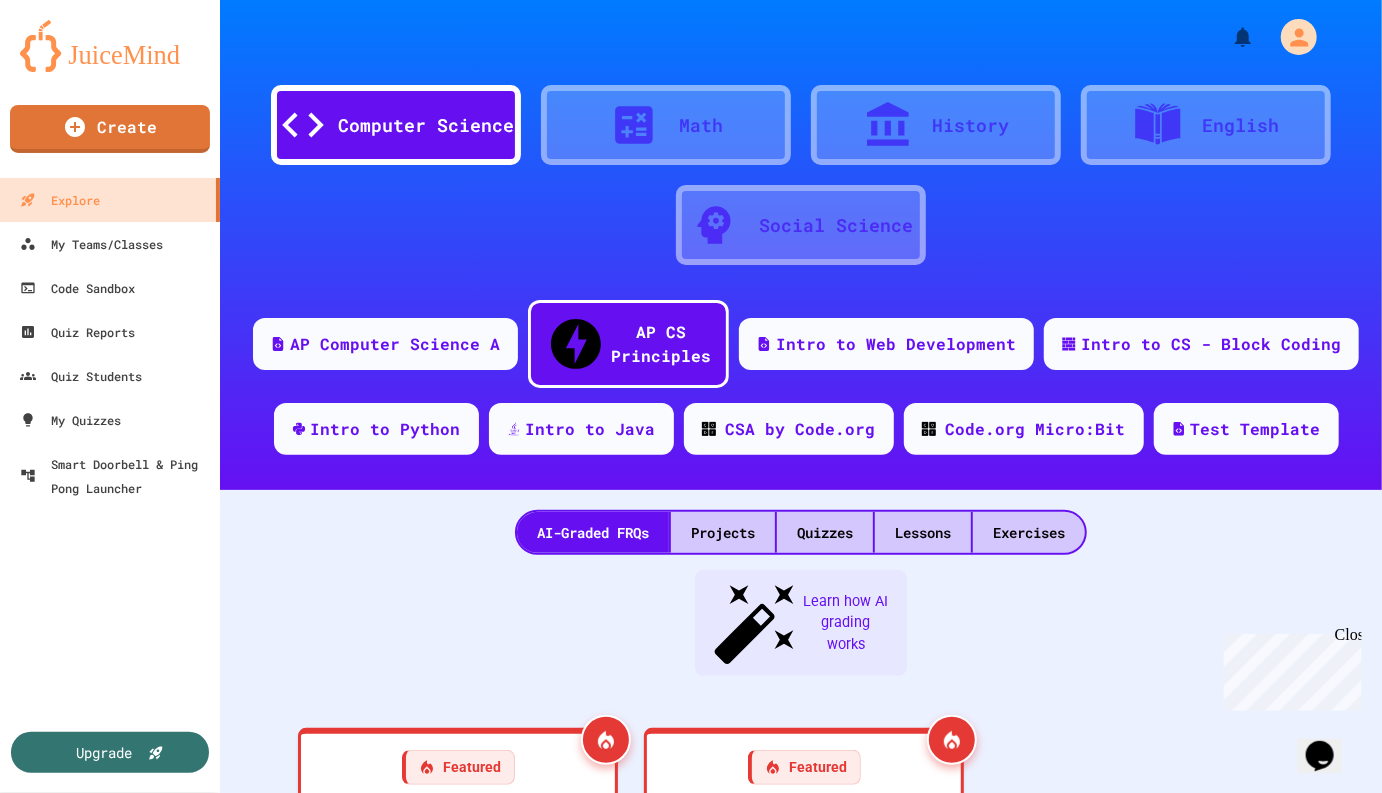 click on "Medium" at bounding box center [470, 1077] 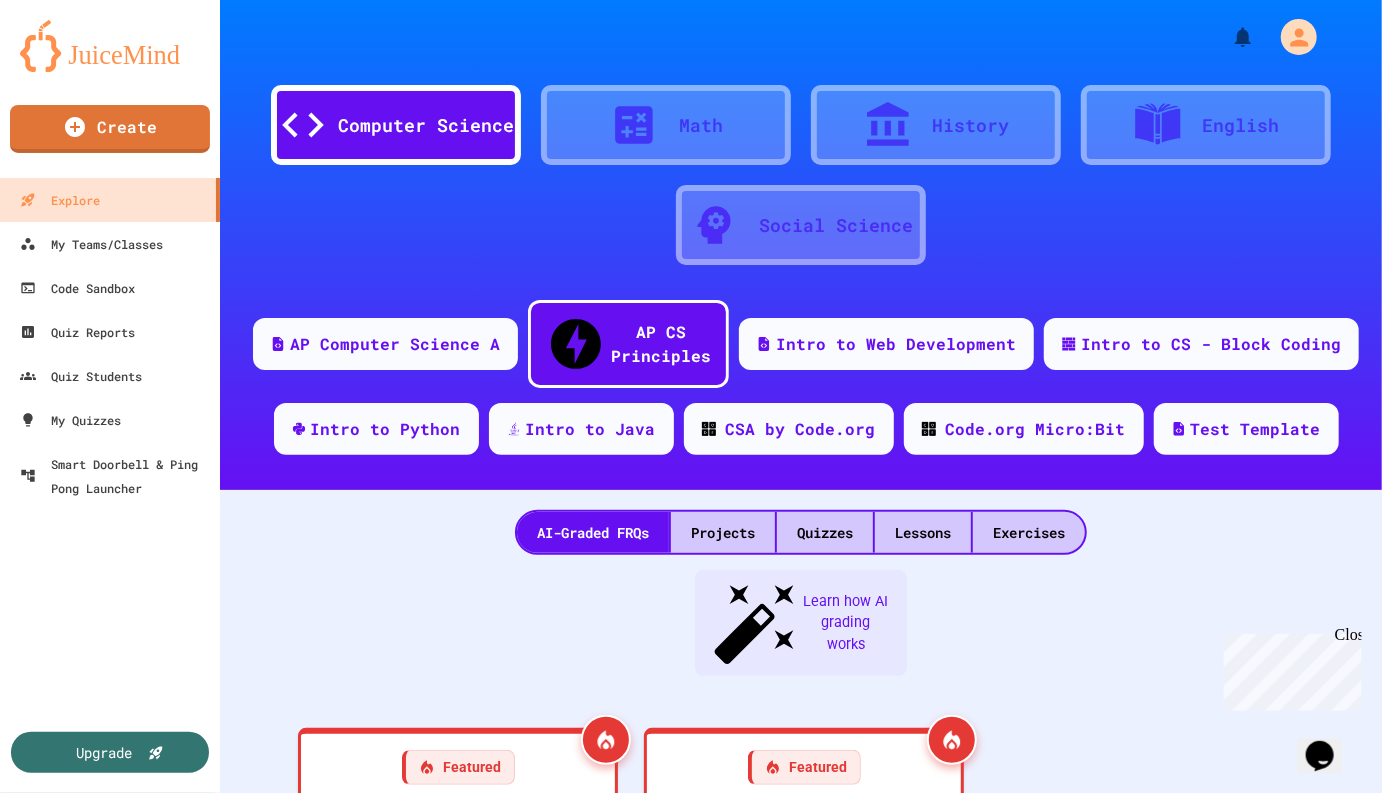 click on "Start" at bounding box center [341, 1766] 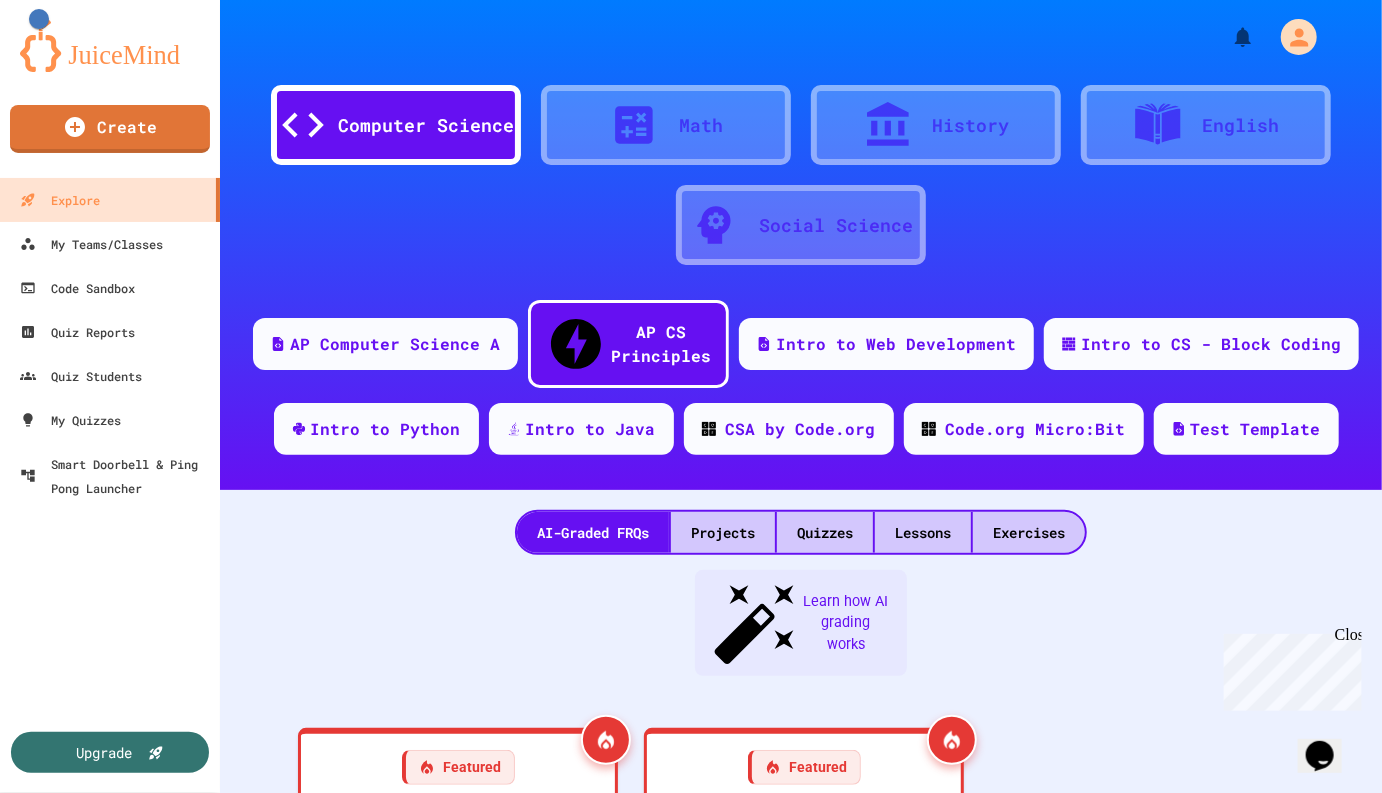 click on "Cancel" at bounding box center (638, 2260) 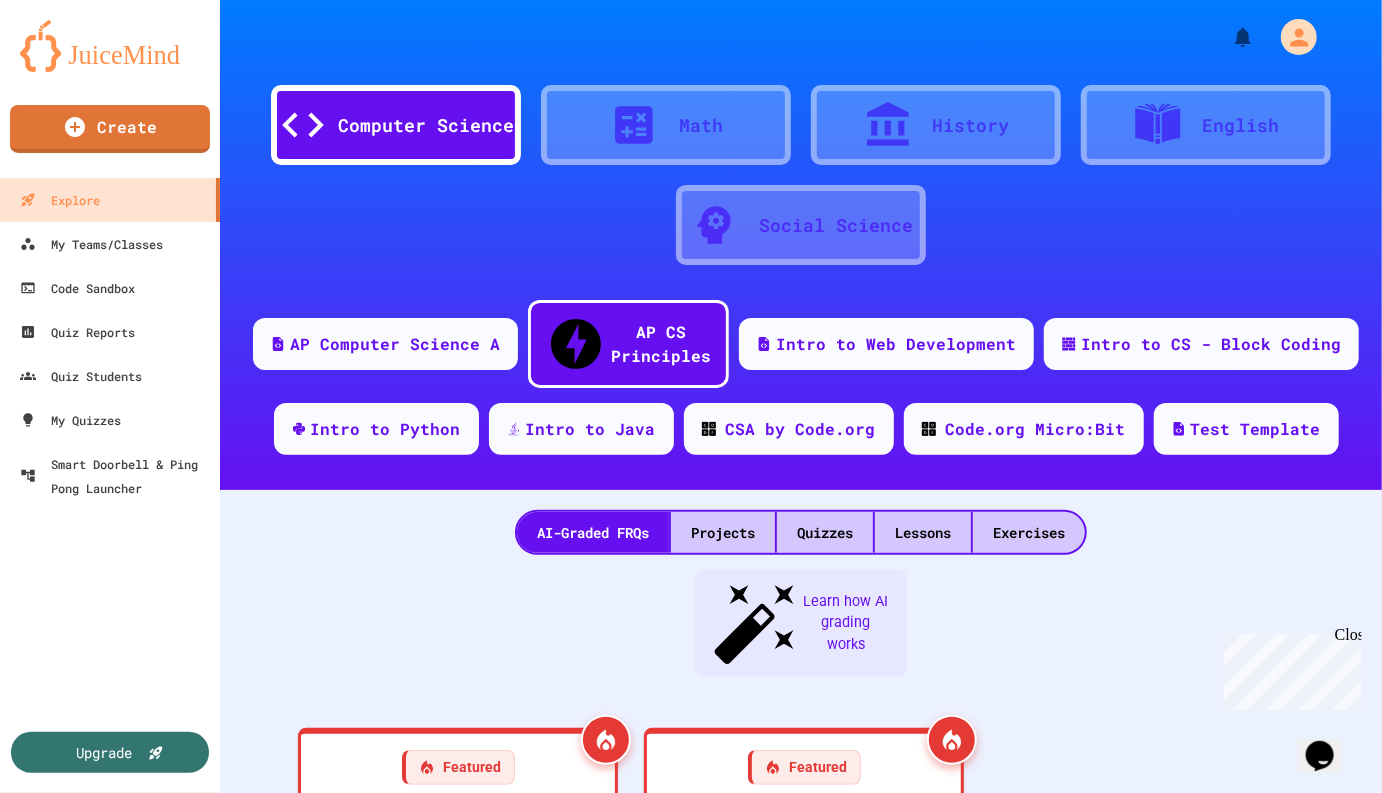 scroll, scrollTop: 707, scrollLeft: 0, axis: vertical 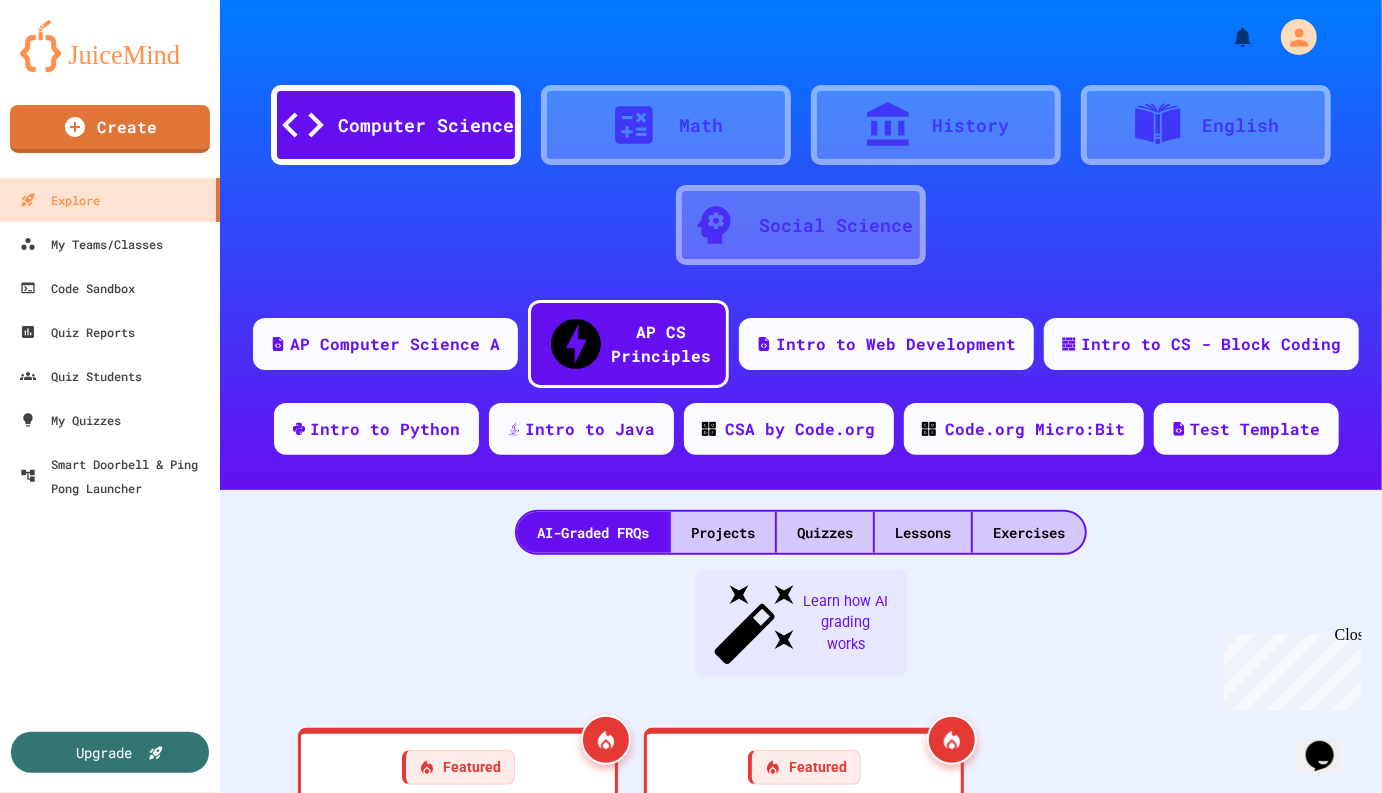 click 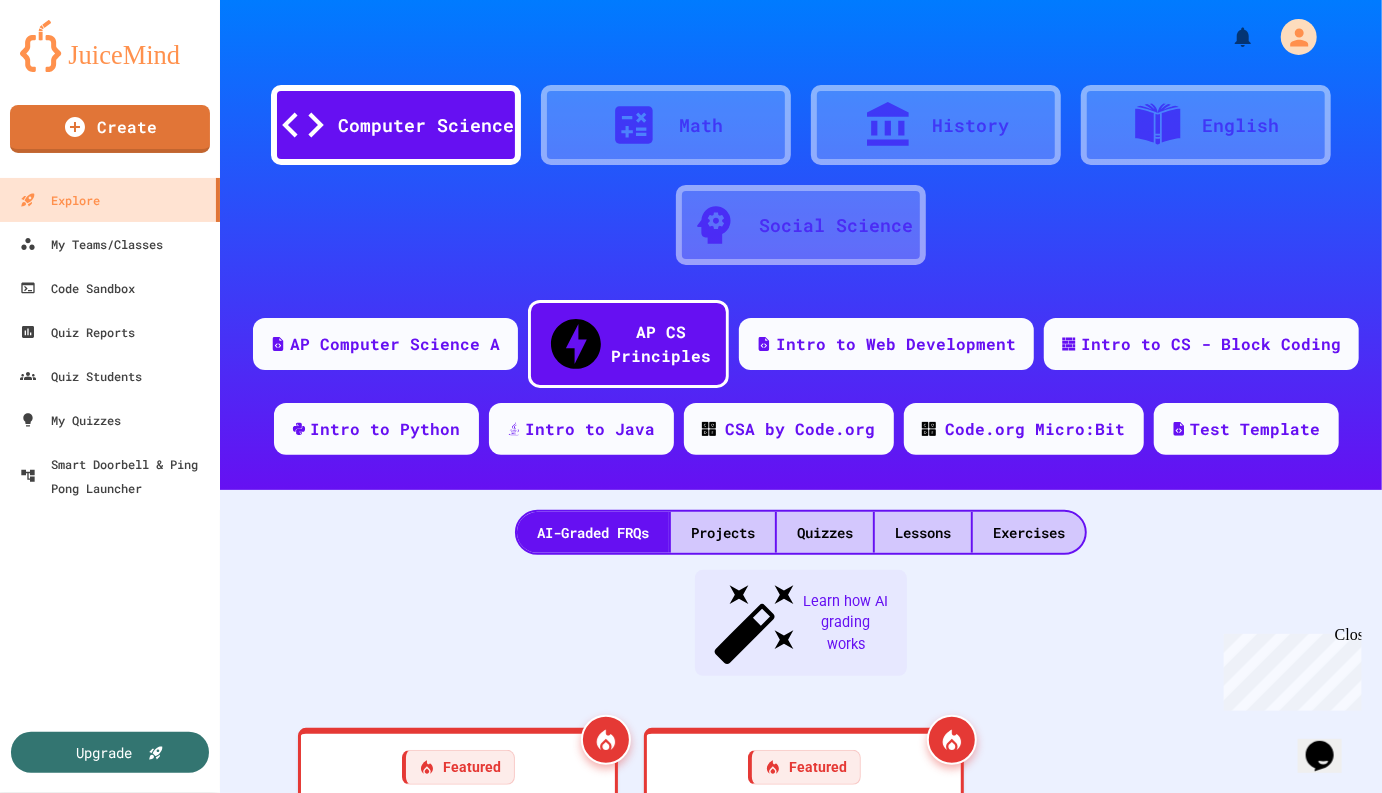 click 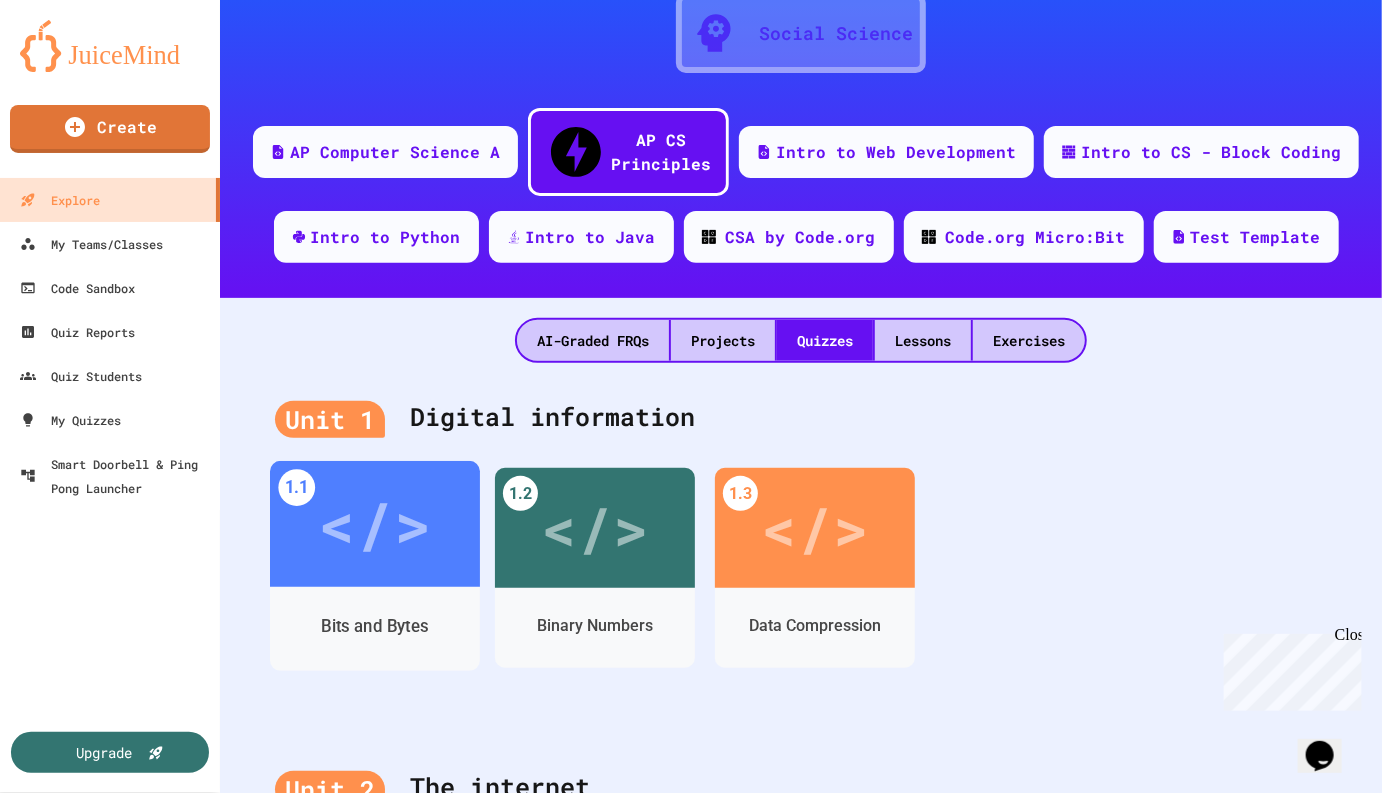 scroll, scrollTop: 213, scrollLeft: 0, axis: vertical 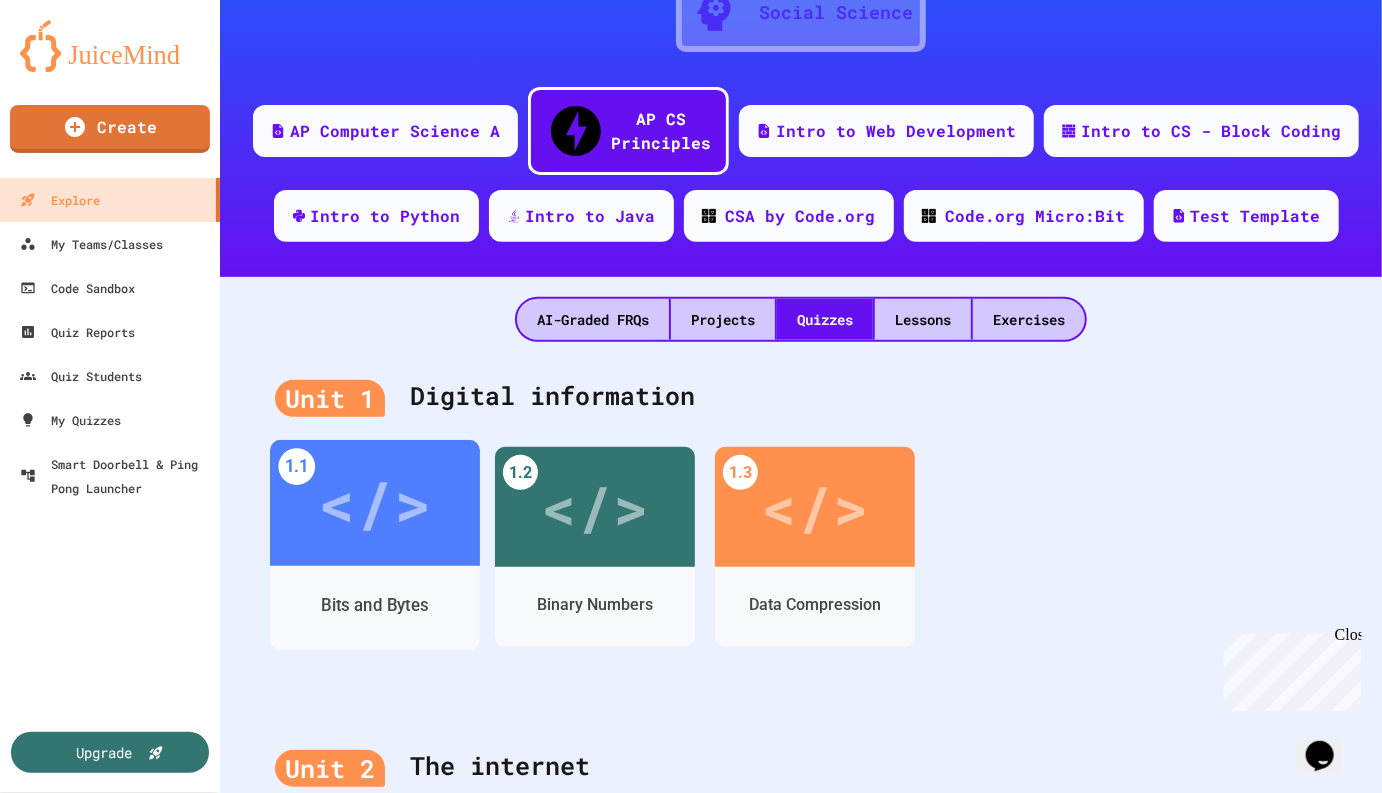 click on "</>" at bounding box center [374, 503] 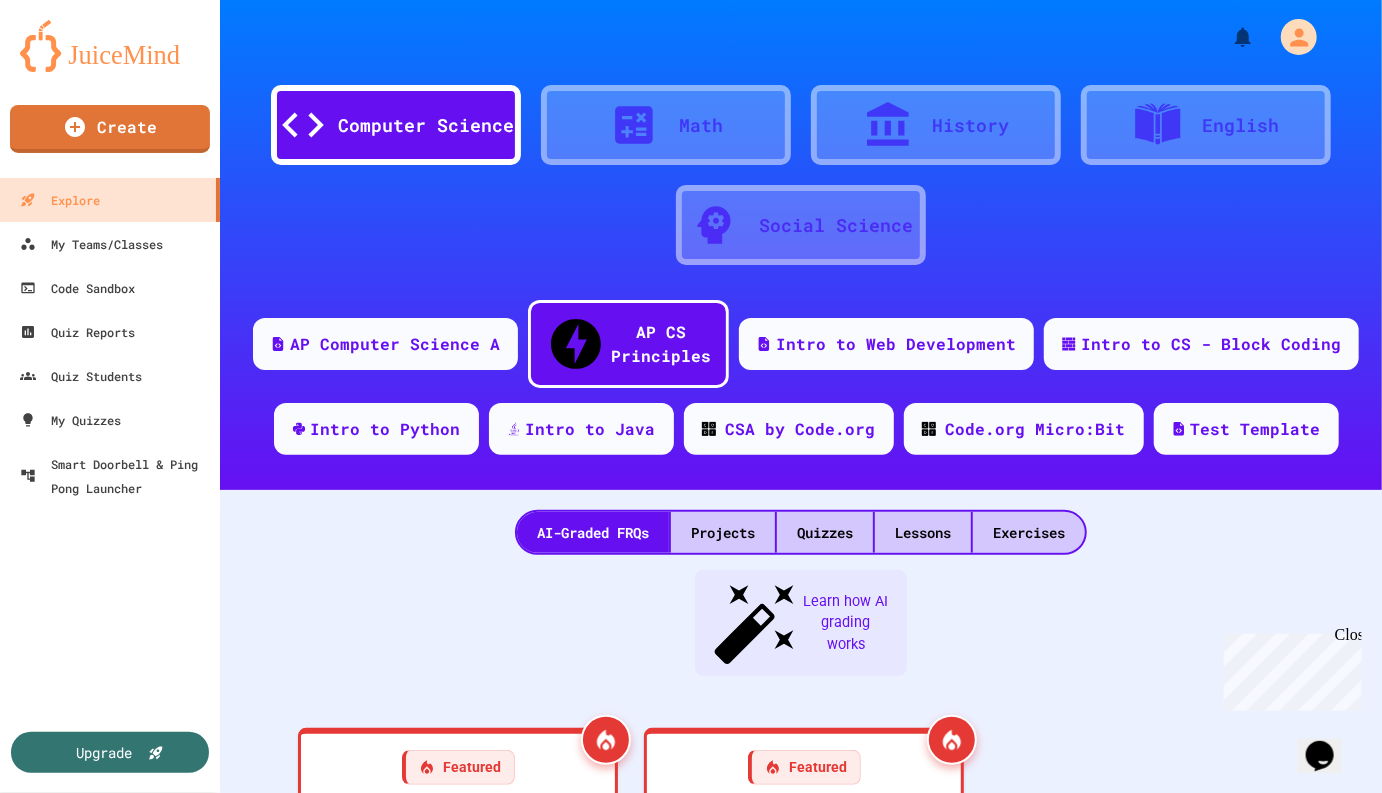 click 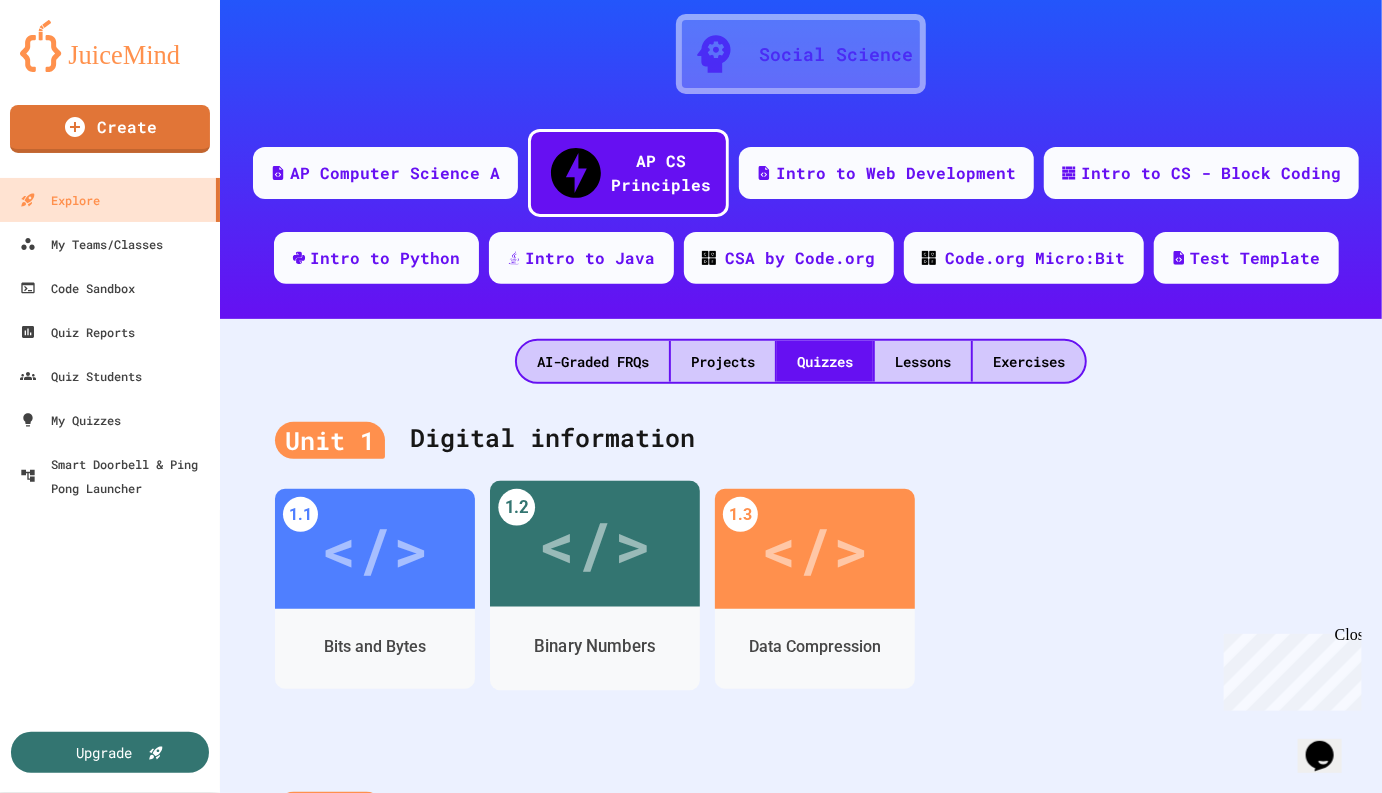scroll, scrollTop: 210, scrollLeft: 0, axis: vertical 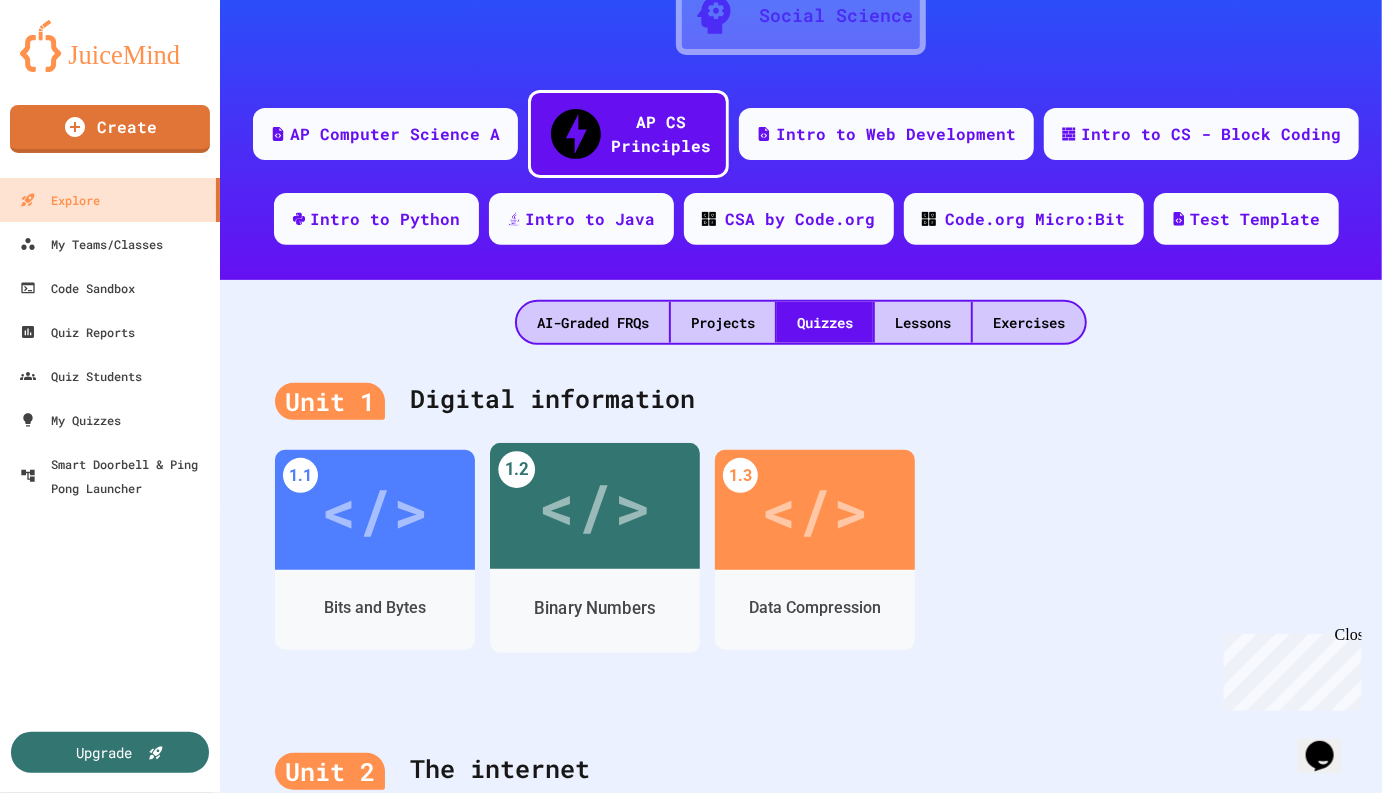 click on "Binary Numbers" at bounding box center [595, 611] 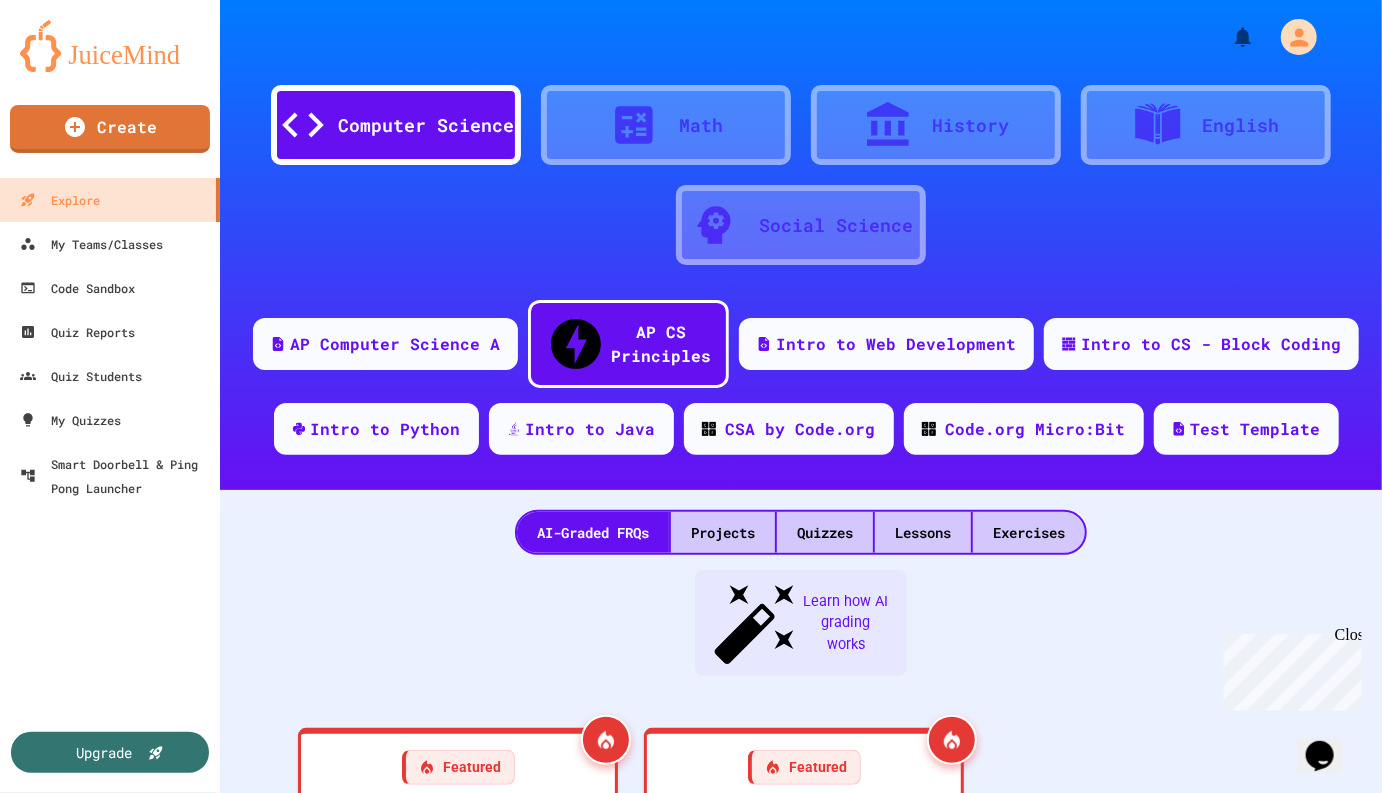click 